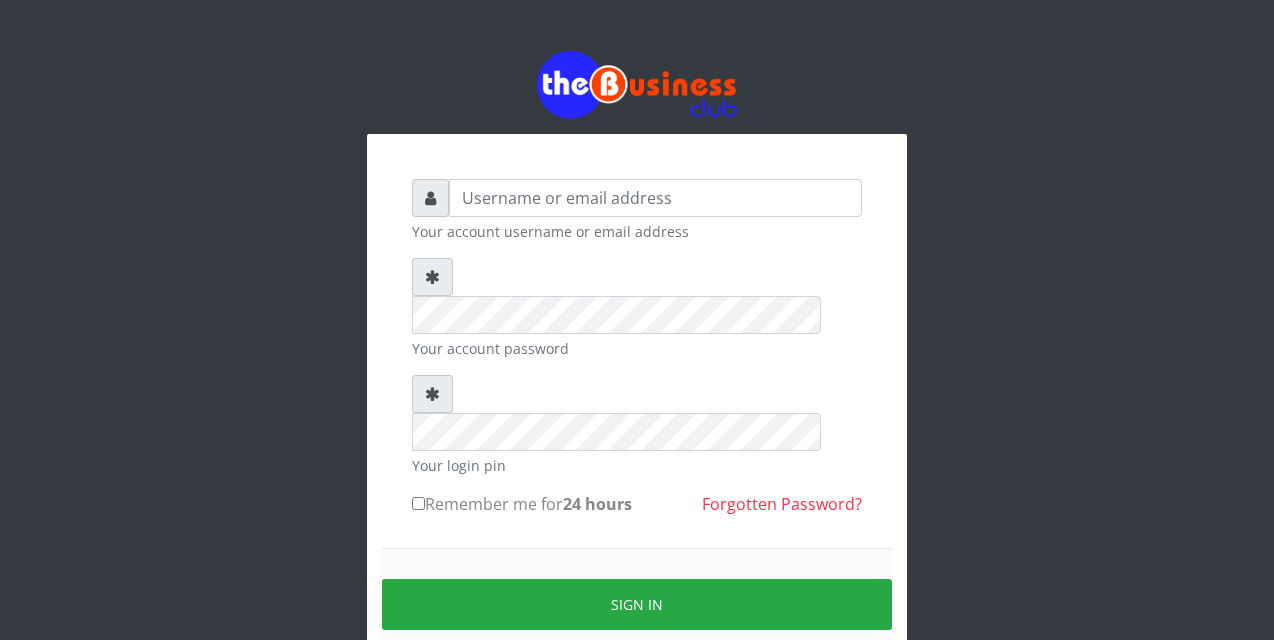 scroll, scrollTop: 0, scrollLeft: 0, axis: both 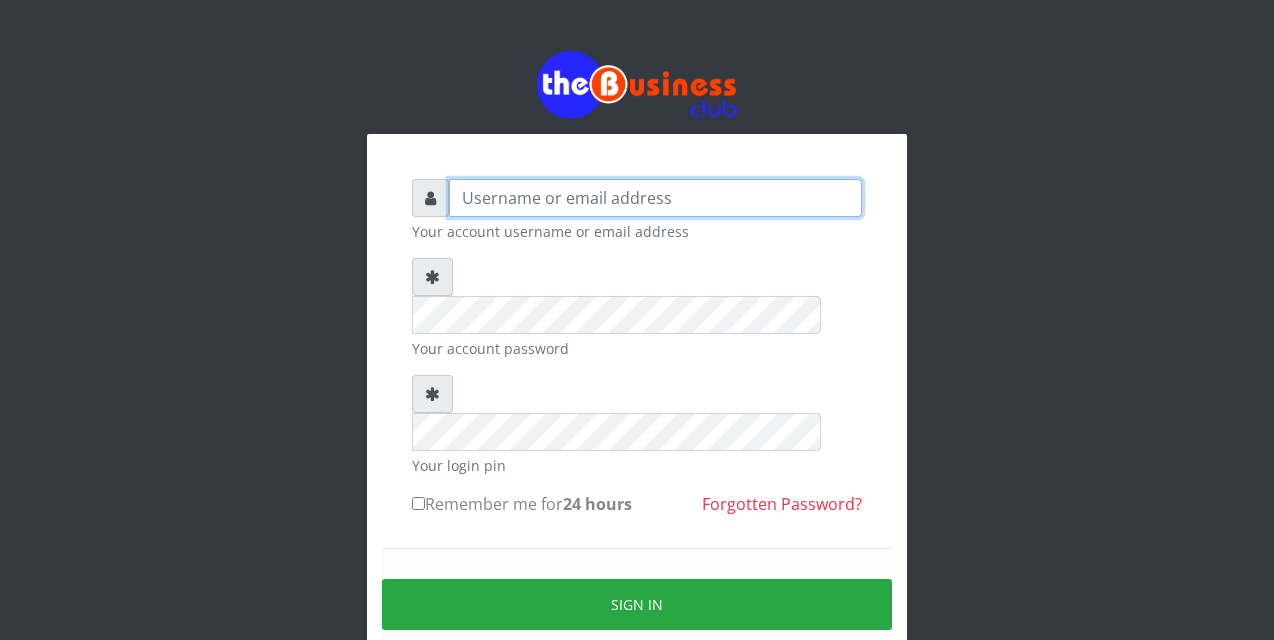 click at bounding box center (655, 198) 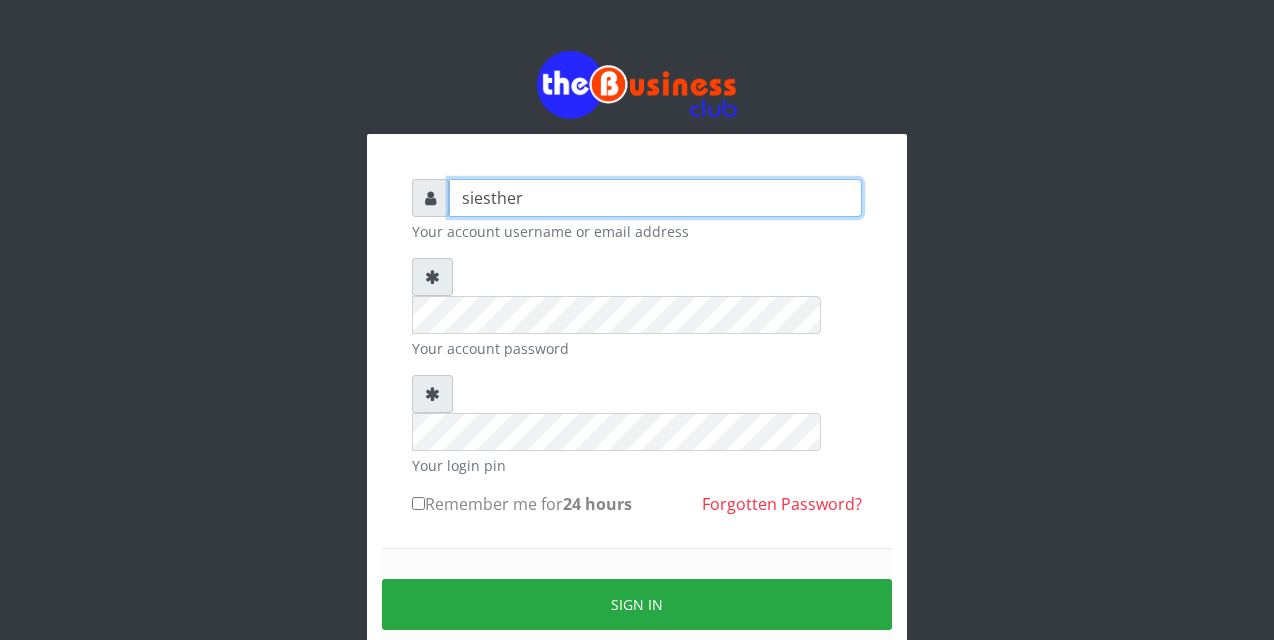 type on "siesther" 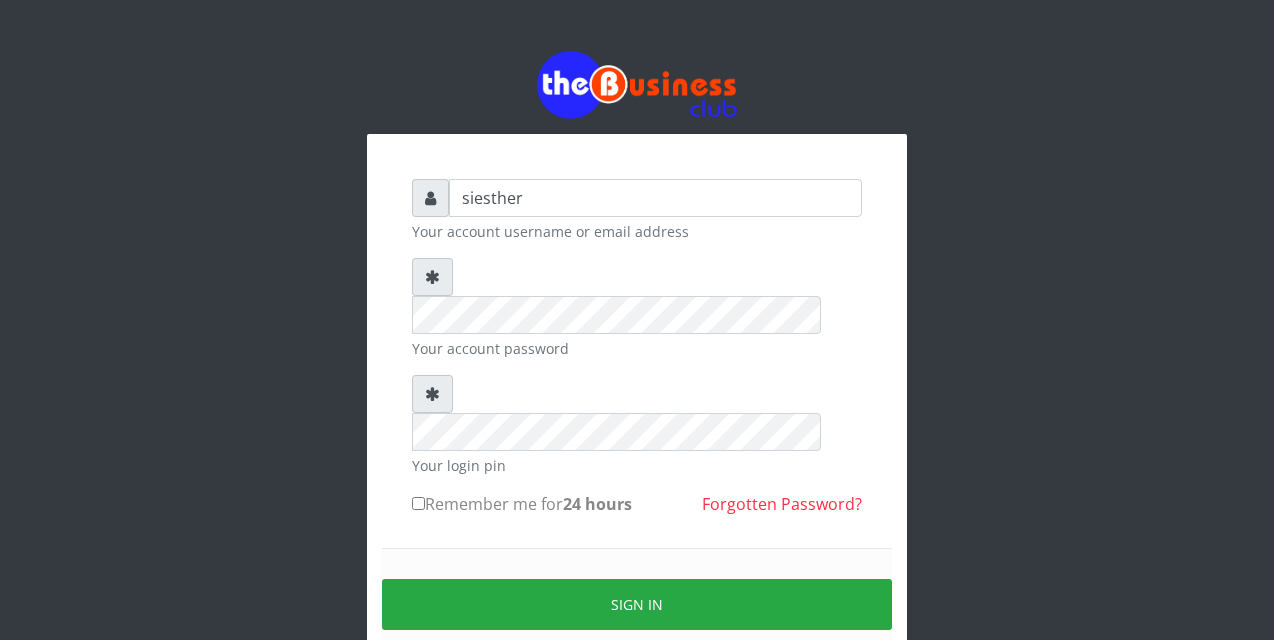 click on "siesther
Your account username or email address
Your account password
Your login pin
Remember me for  24 hours
Forgotten Password?
Sign in" at bounding box center (637, 444) 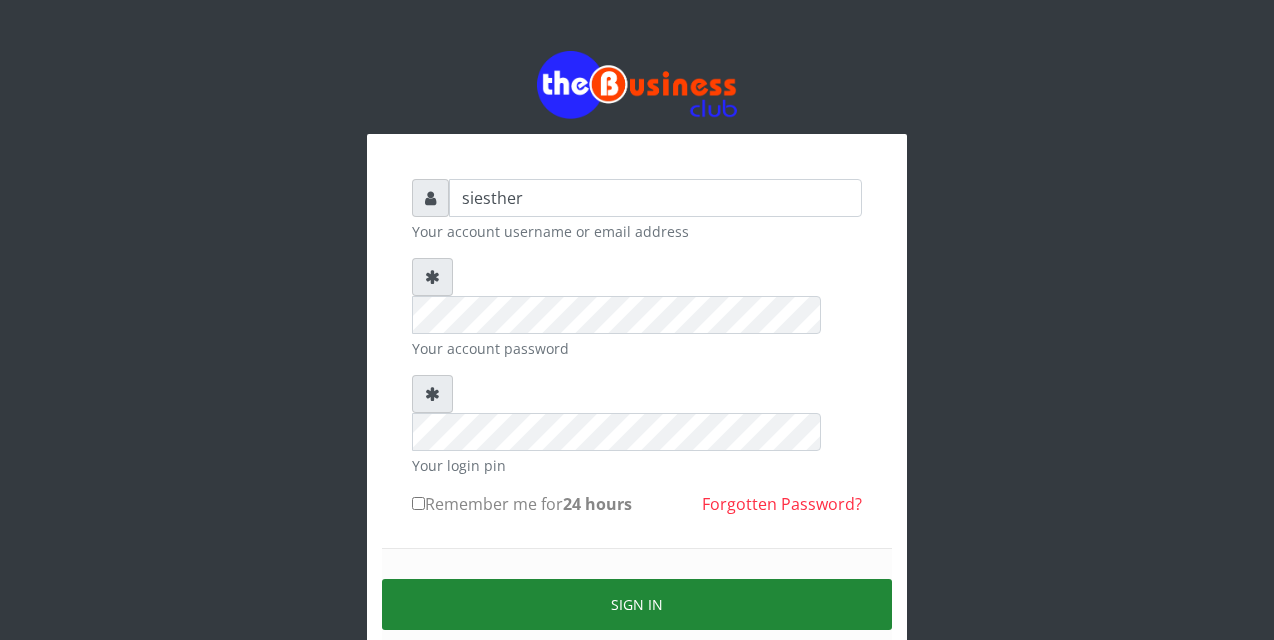 click on "Sign in" at bounding box center (637, 604) 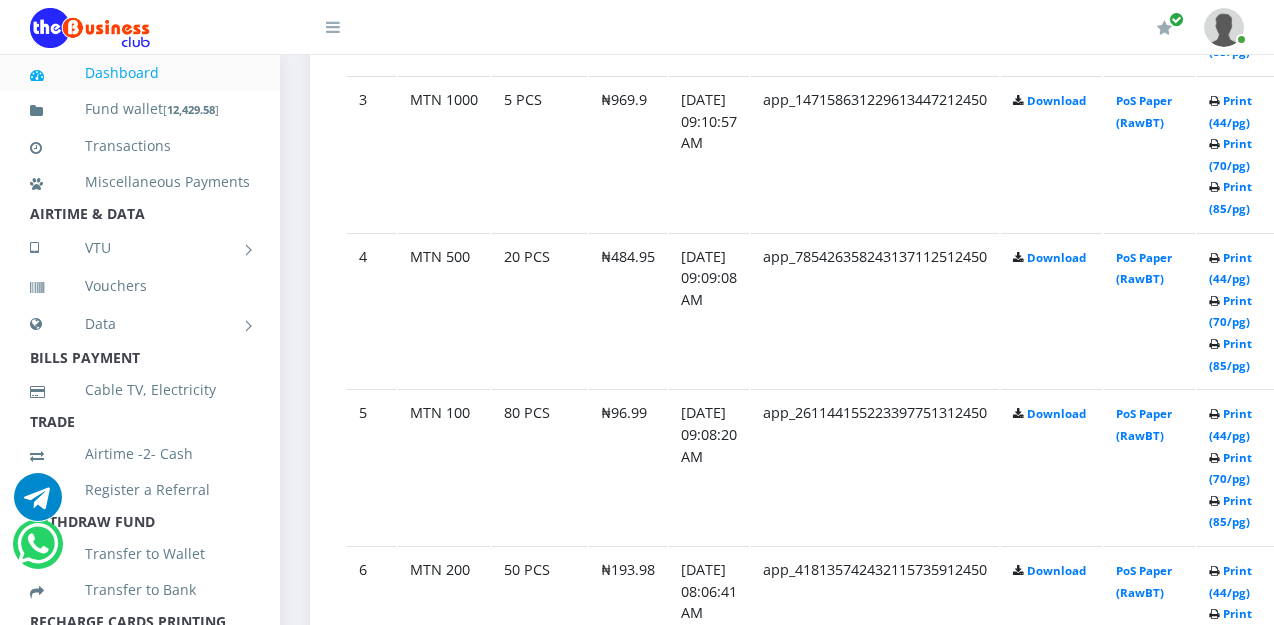scroll, scrollTop: 1520, scrollLeft: 0, axis: vertical 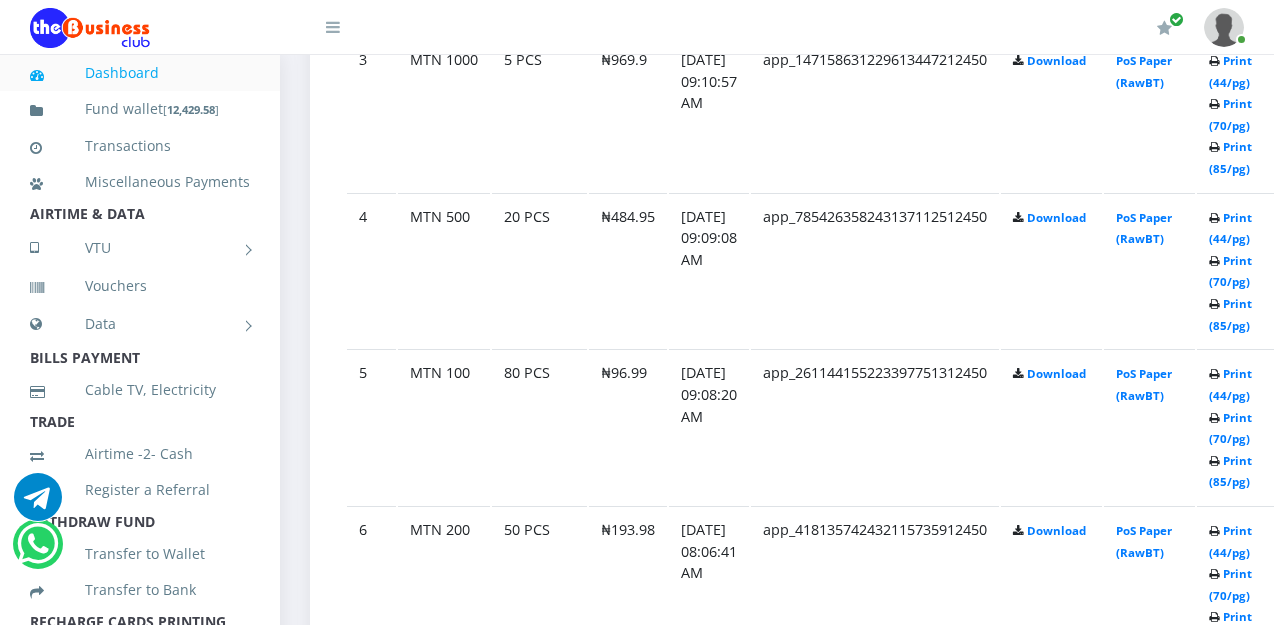 click at bounding box center (1214, -165) 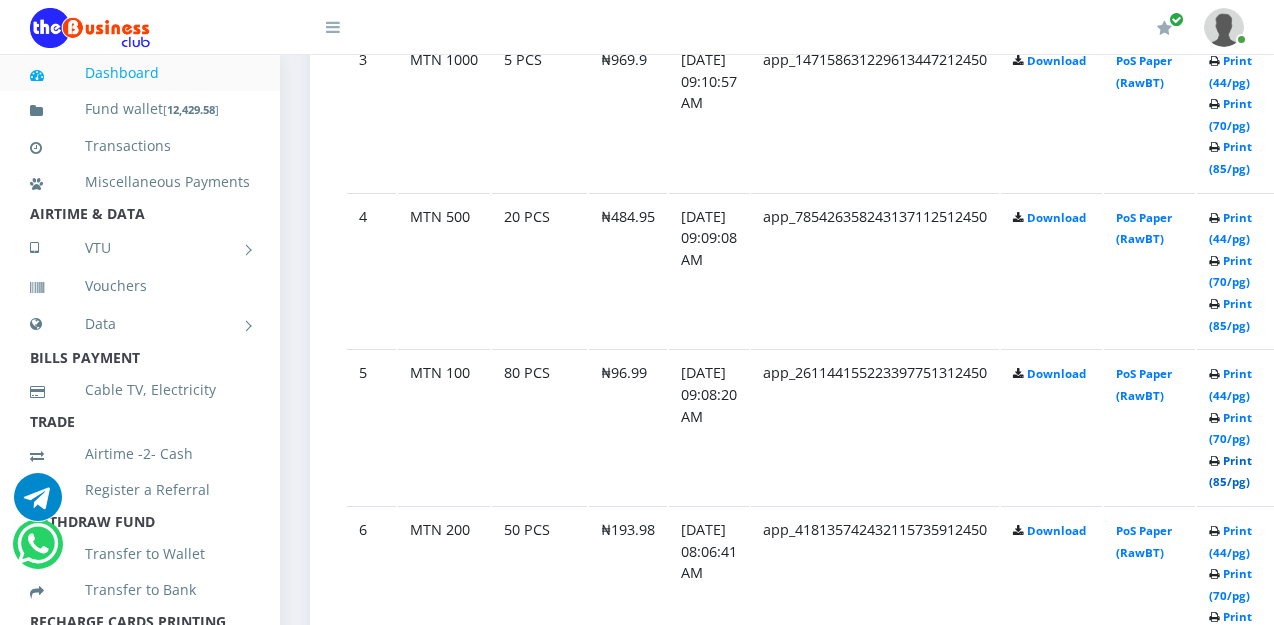 click on "Print (85/pg)" at bounding box center (1230, 471) 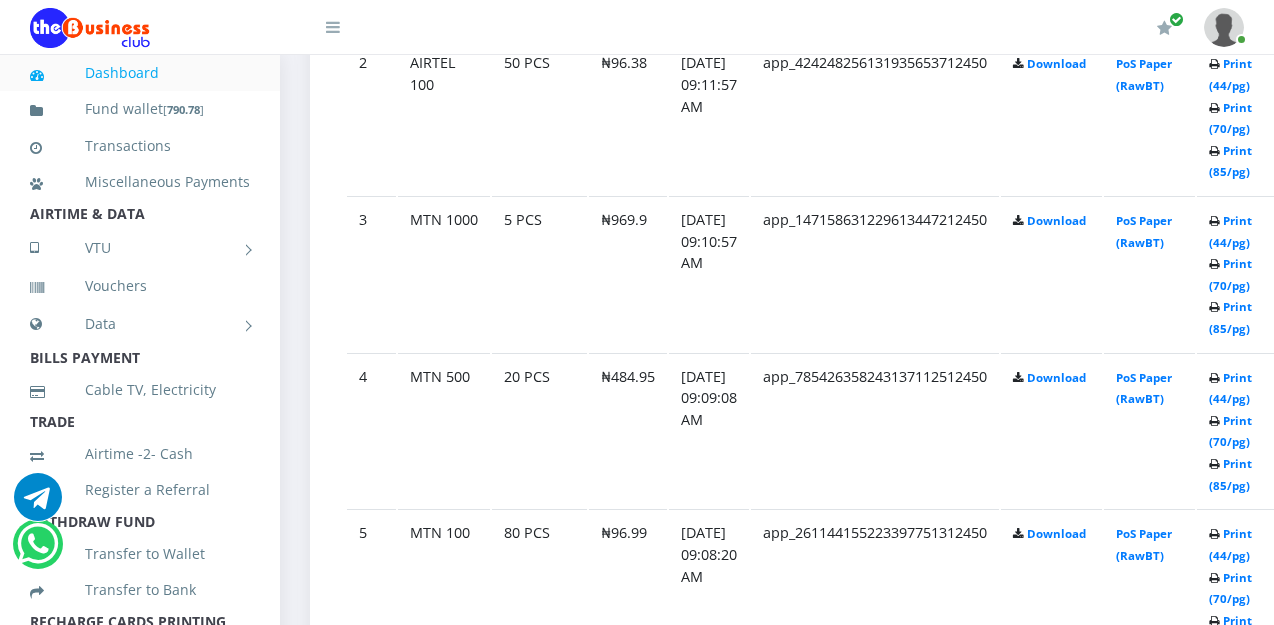 scroll, scrollTop: 1400, scrollLeft: 0, axis: vertical 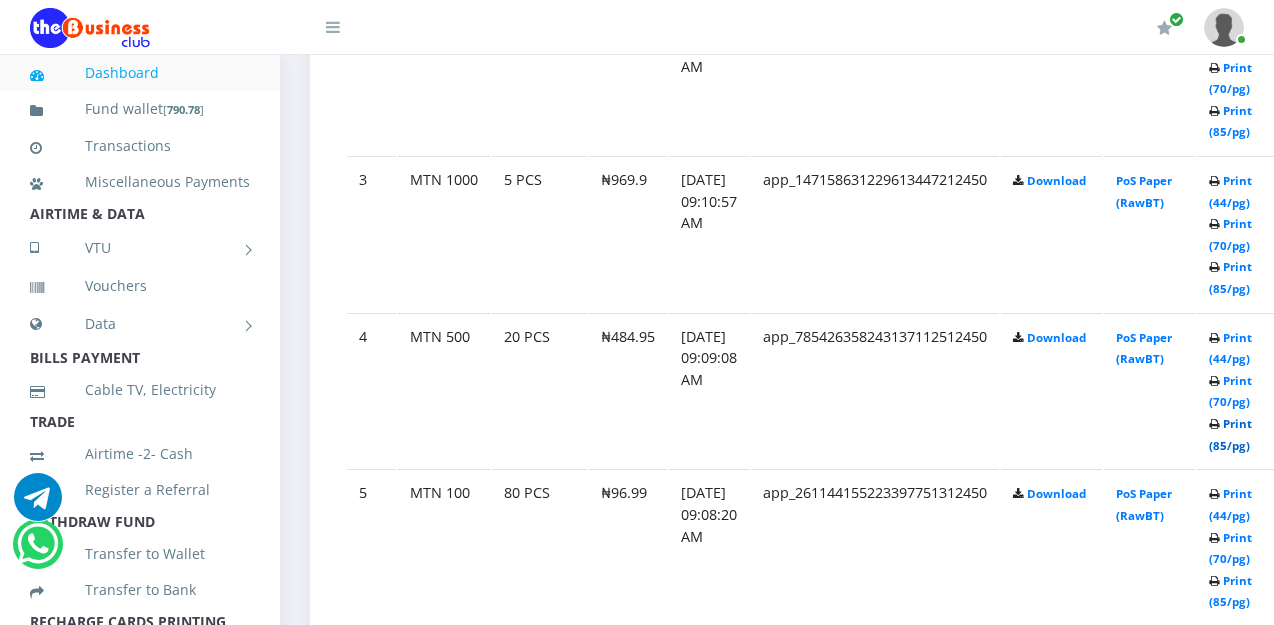 click on "Print (85/pg)" at bounding box center (1230, 434) 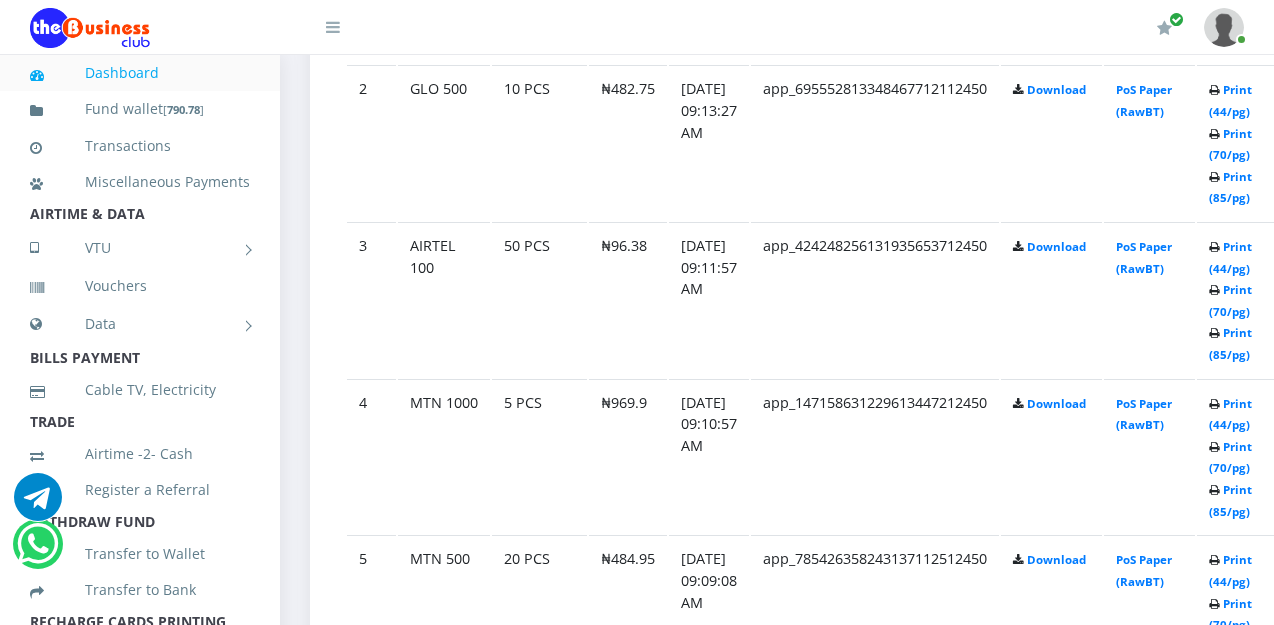 scroll, scrollTop: 1400, scrollLeft: 0, axis: vertical 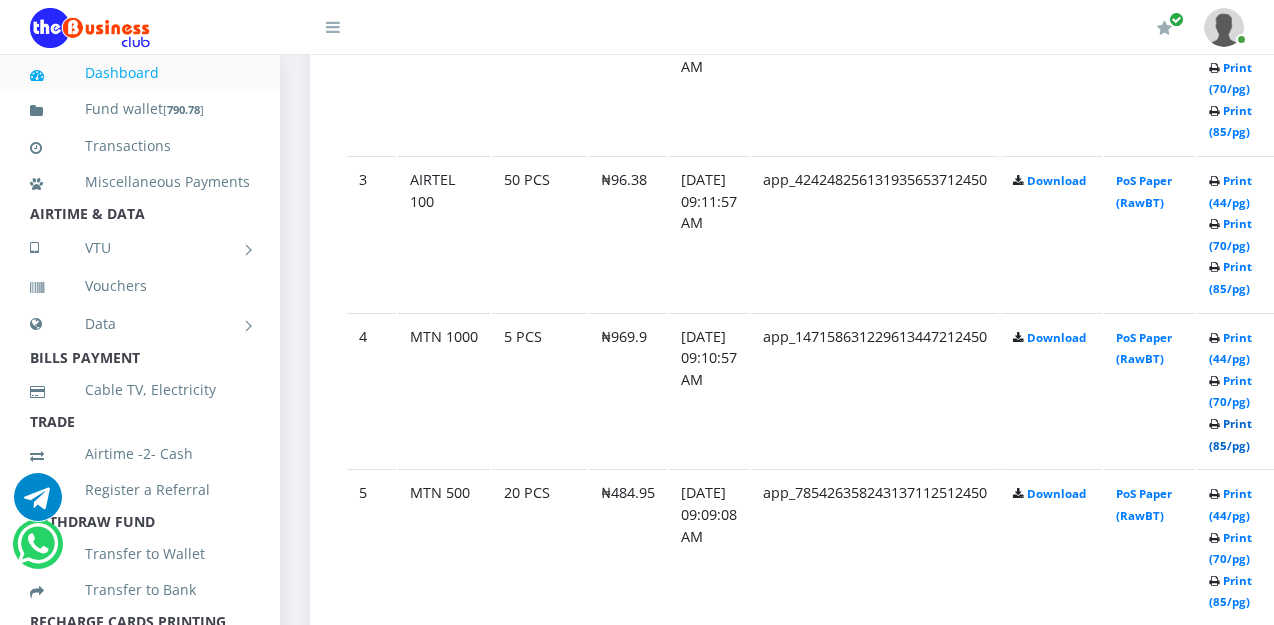 click on "Print (85/pg)" at bounding box center [1230, 434] 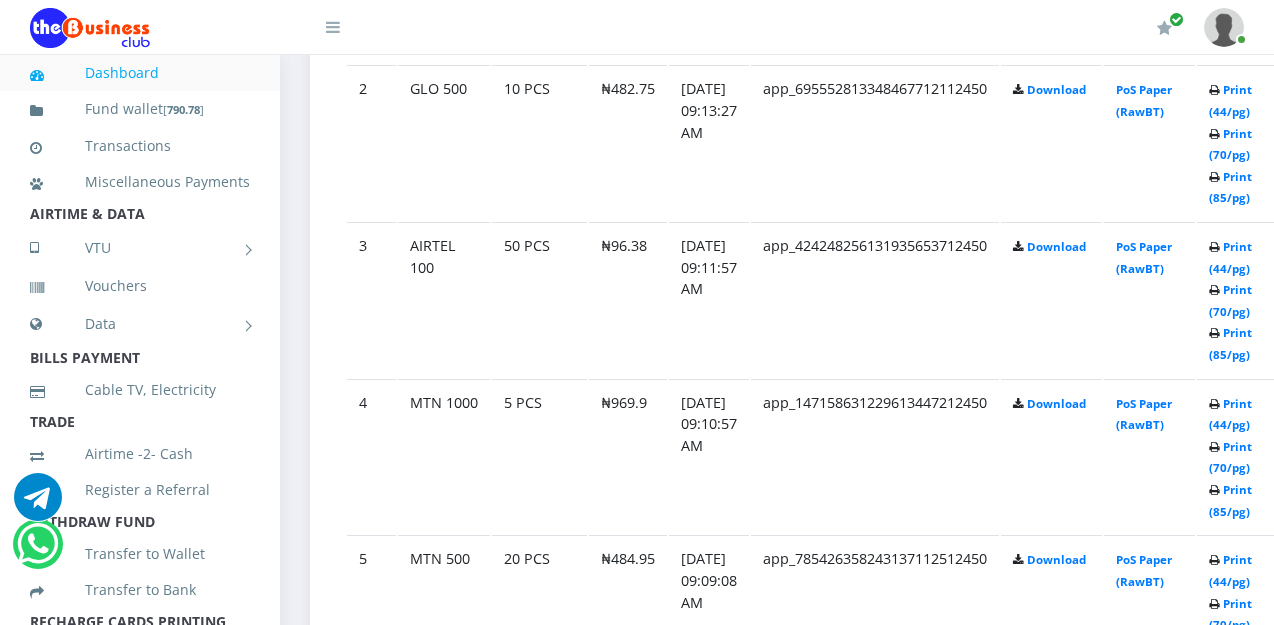 scroll, scrollTop: 1400, scrollLeft: 0, axis: vertical 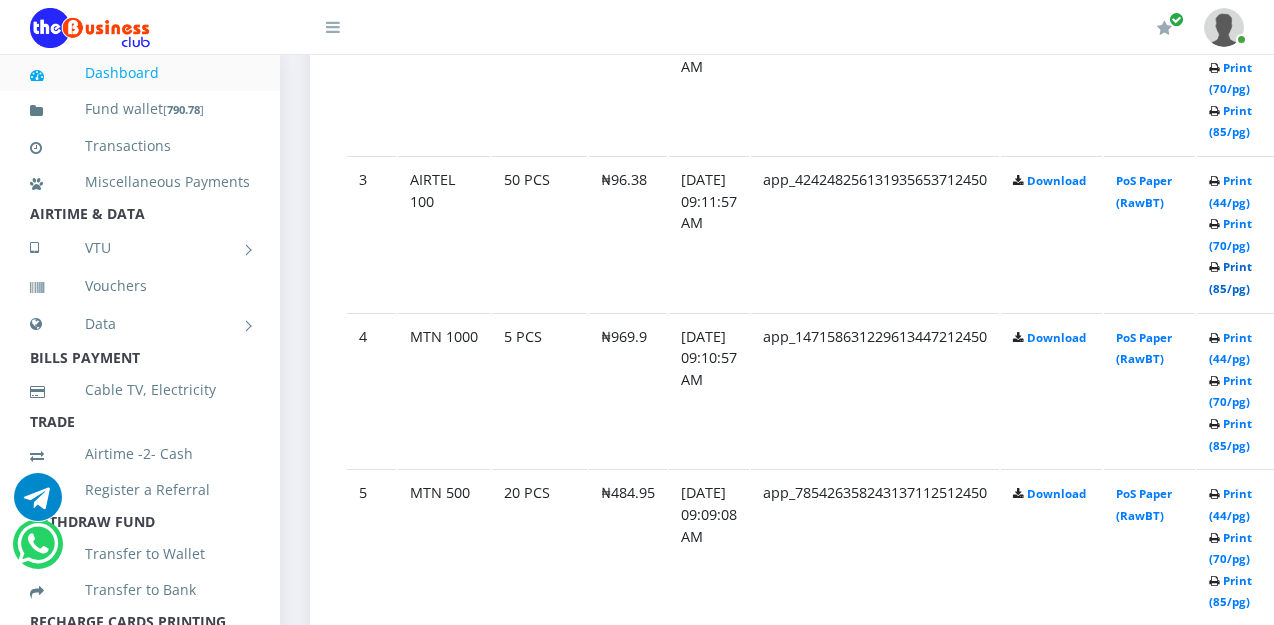 click on "Print (85/pg)" at bounding box center [1230, 277] 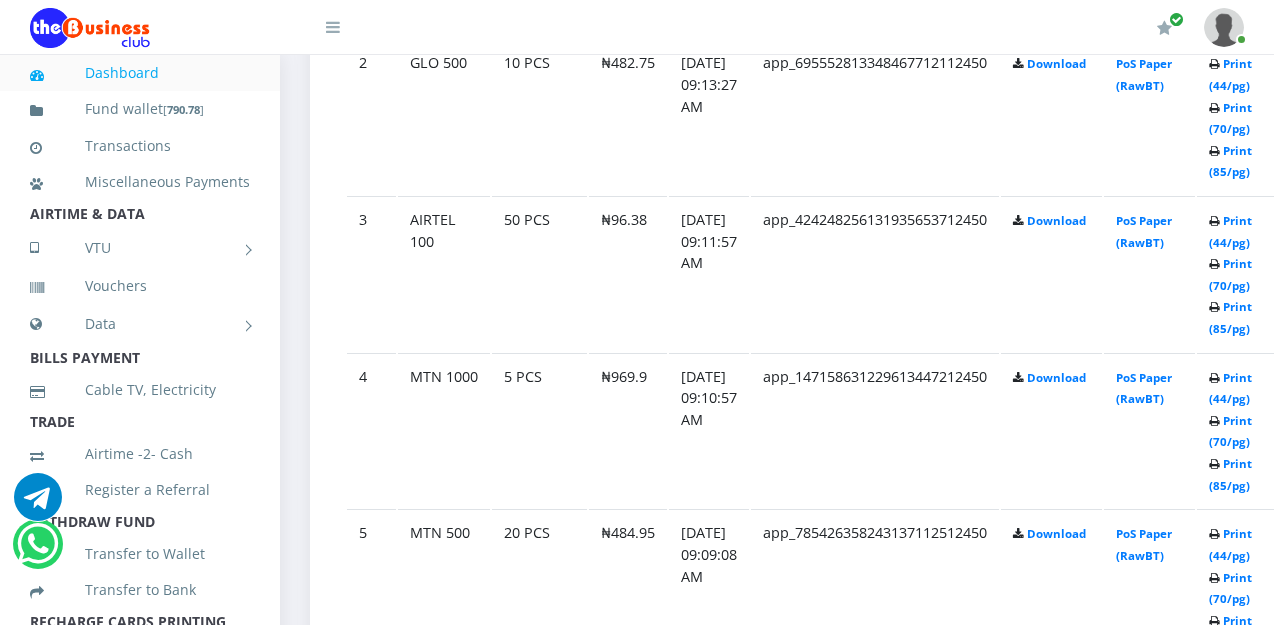 scroll, scrollTop: 1320, scrollLeft: 0, axis: vertical 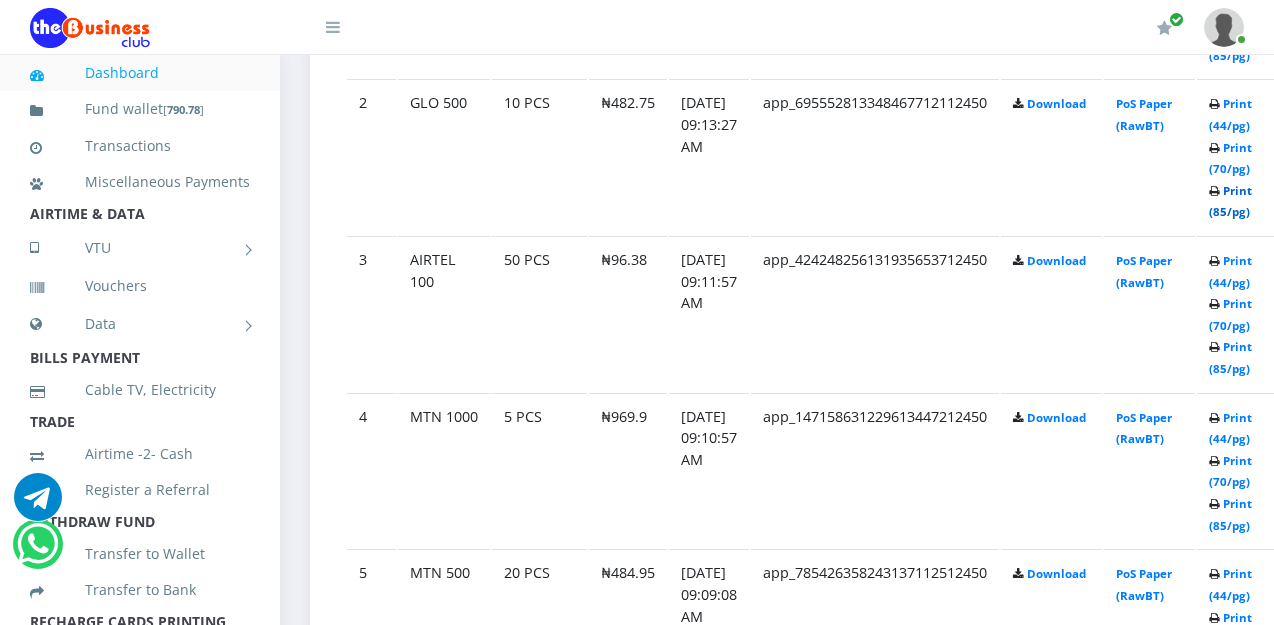click on "Print (85/pg)" at bounding box center [1230, 201] 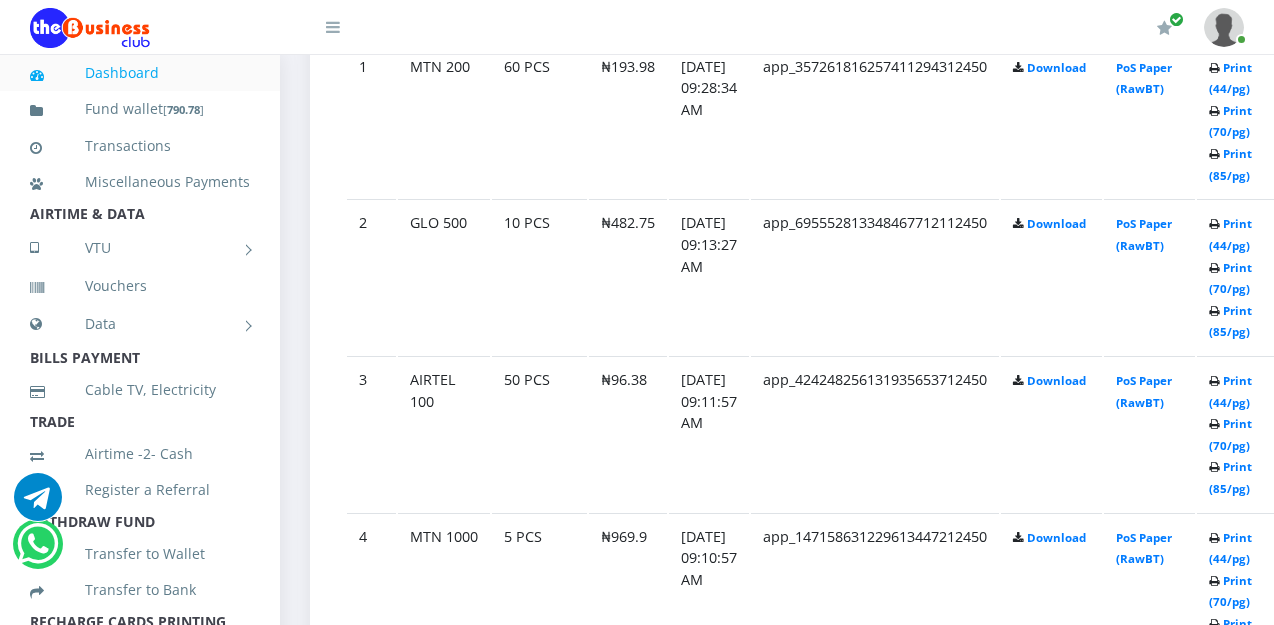 scroll, scrollTop: 1160, scrollLeft: 0, axis: vertical 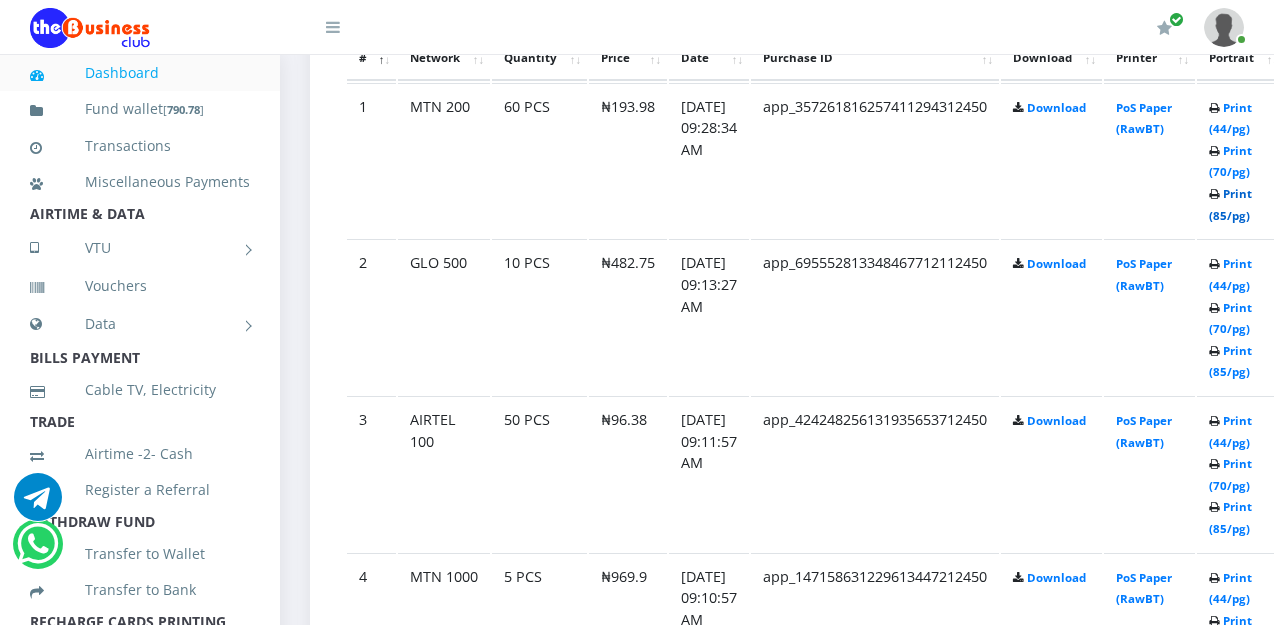 click on "Print (85/pg)" at bounding box center [1230, 204] 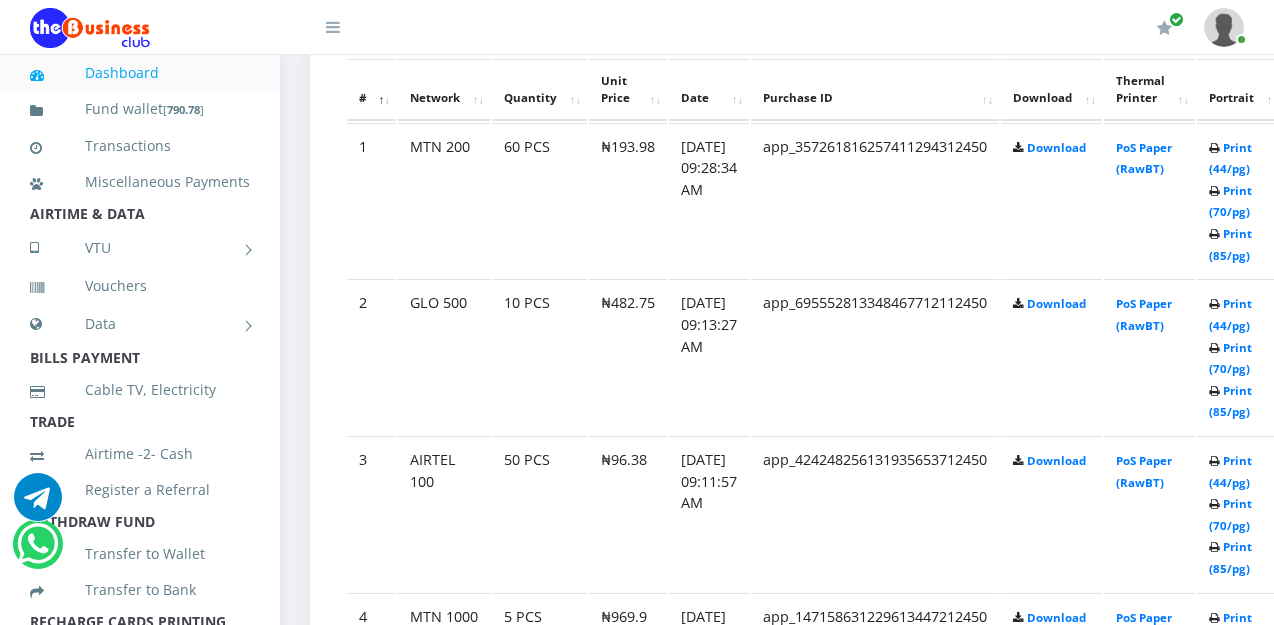 scroll, scrollTop: 1080, scrollLeft: 0, axis: vertical 